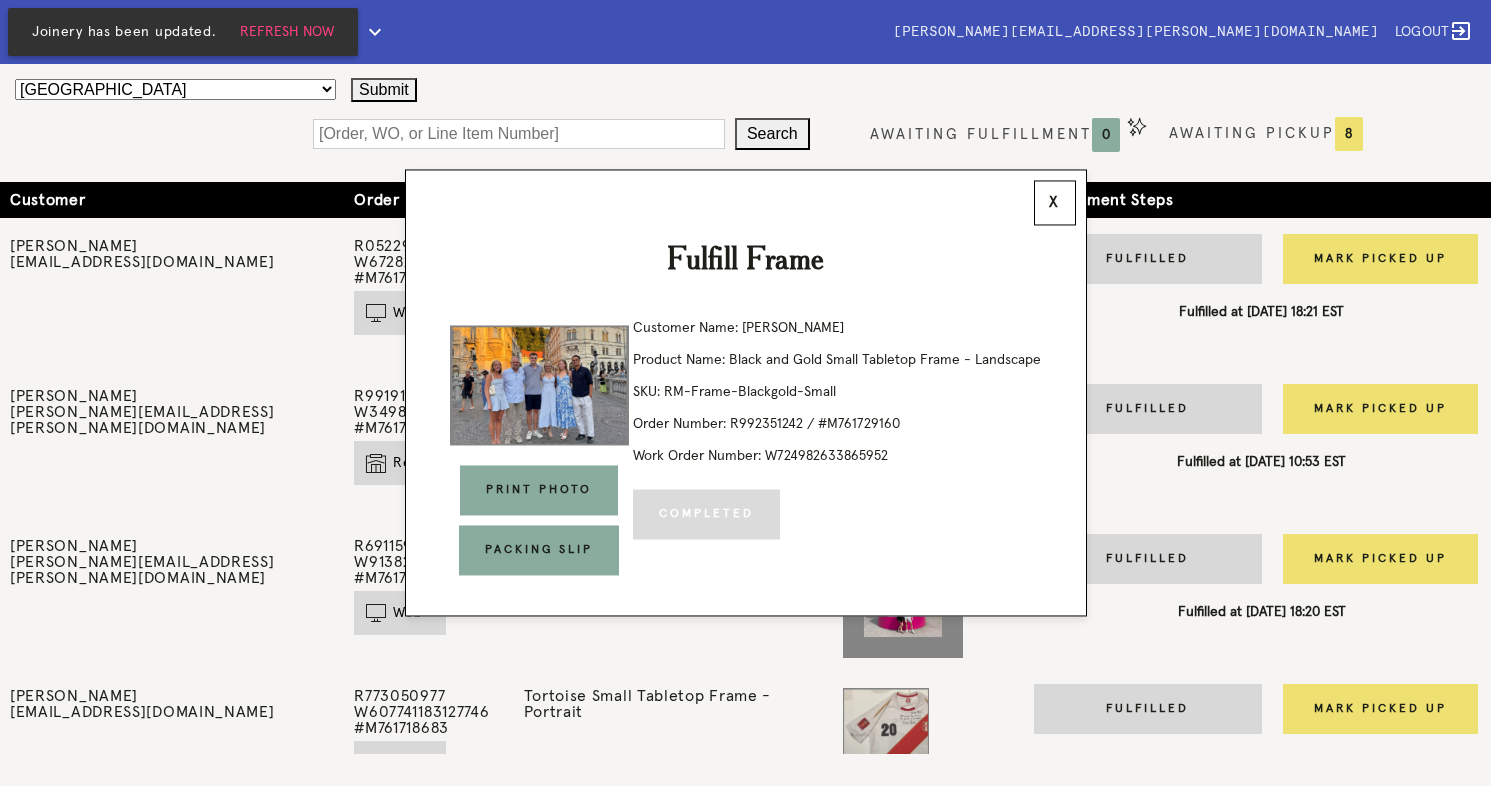 scroll, scrollTop: 0, scrollLeft: 0, axis: both 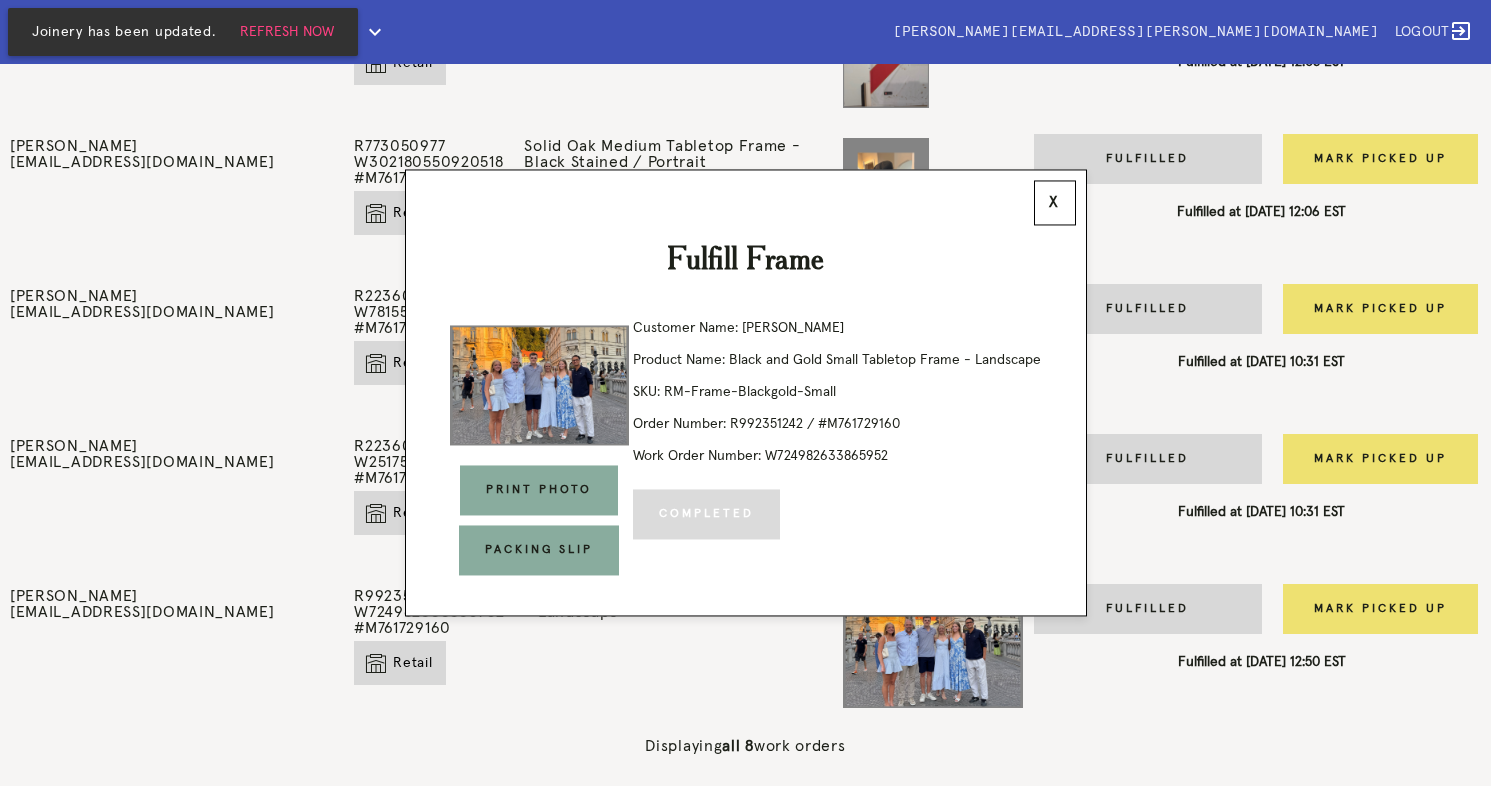 click on "x" at bounding box center (1055, 202) 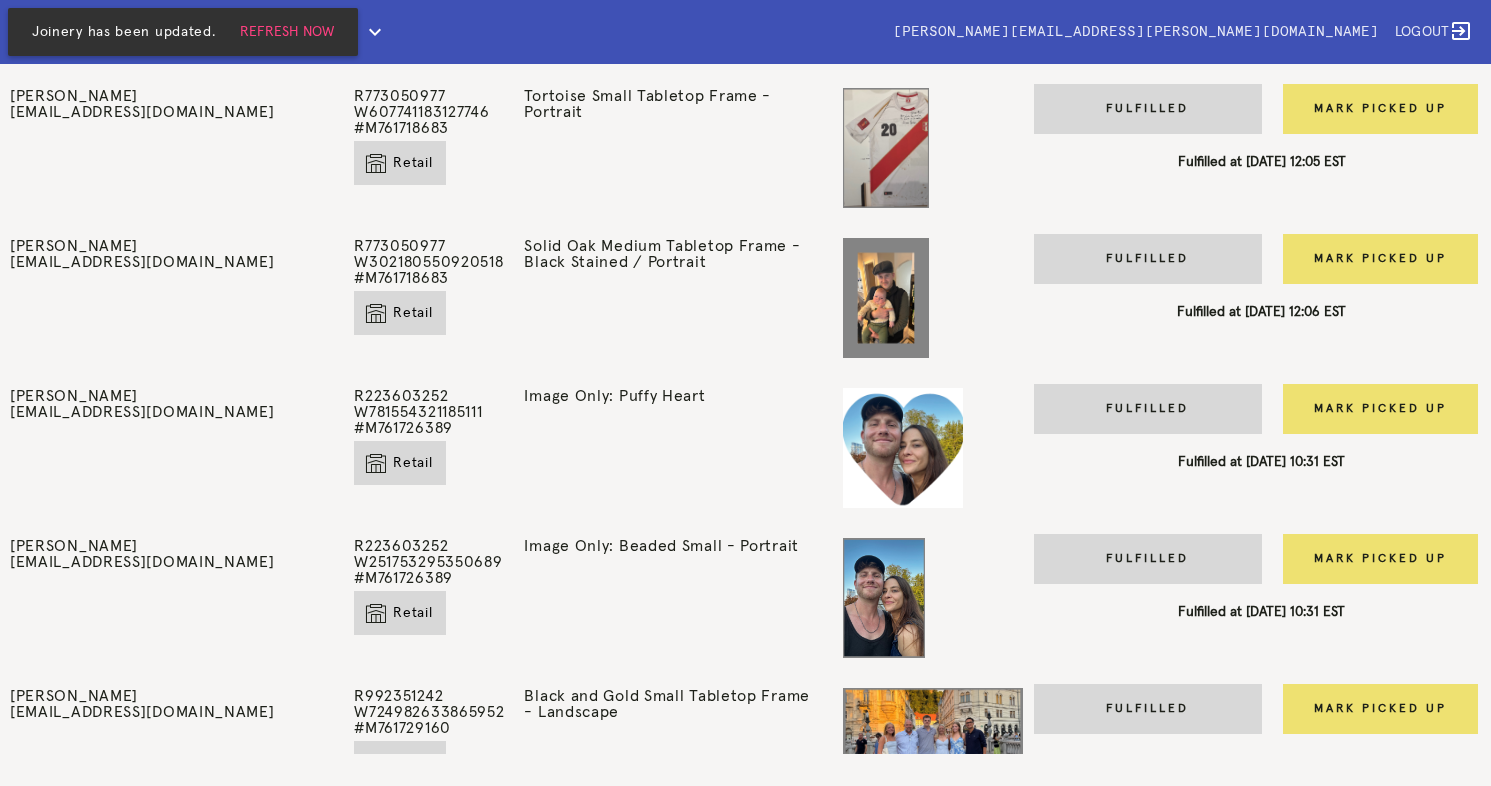 scroll, scrollTop: 700, scrollLeft: 0, axis: vertical 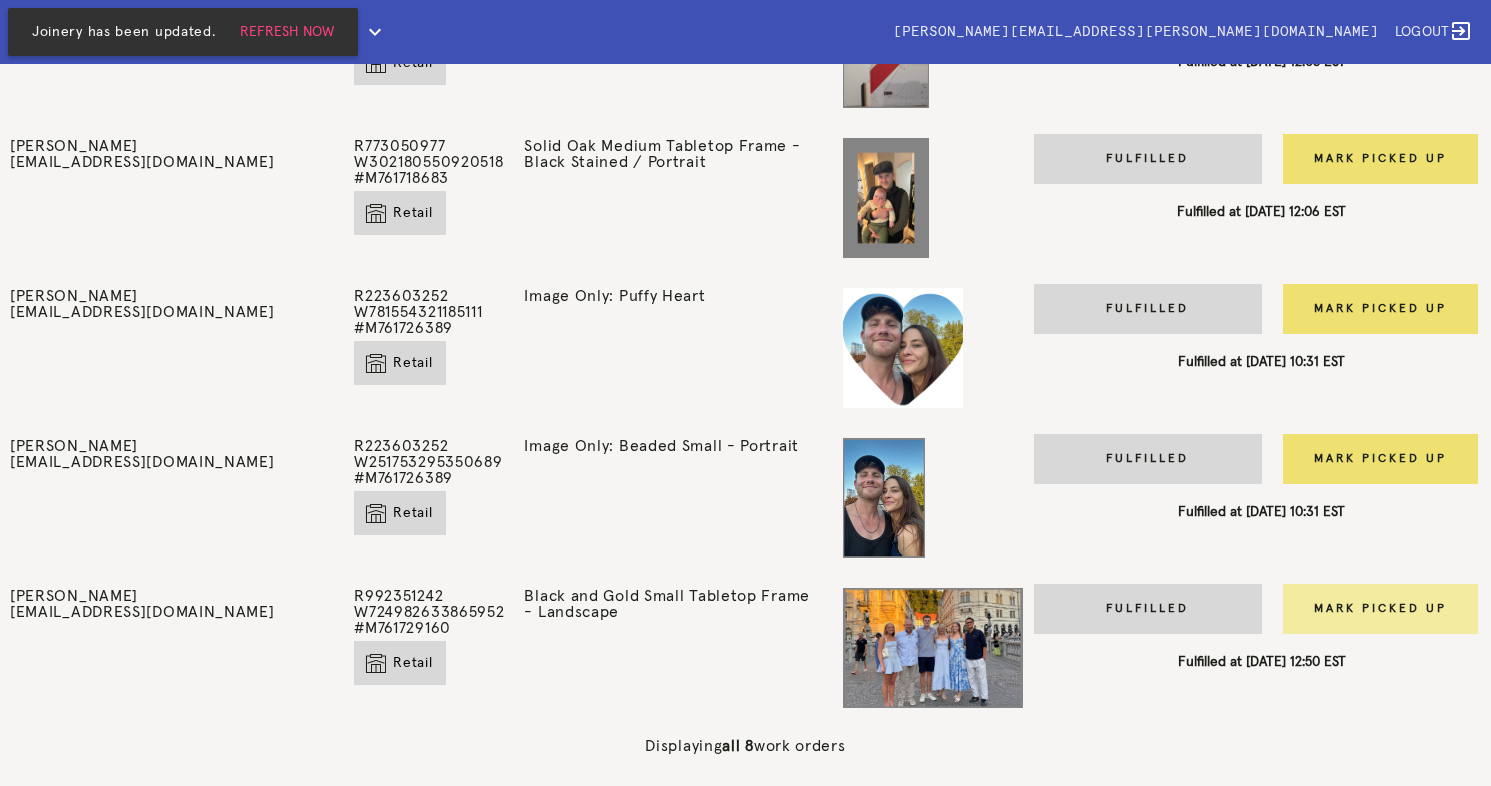 click on "Mark Picked Up" at bounding box center [1380, 609] 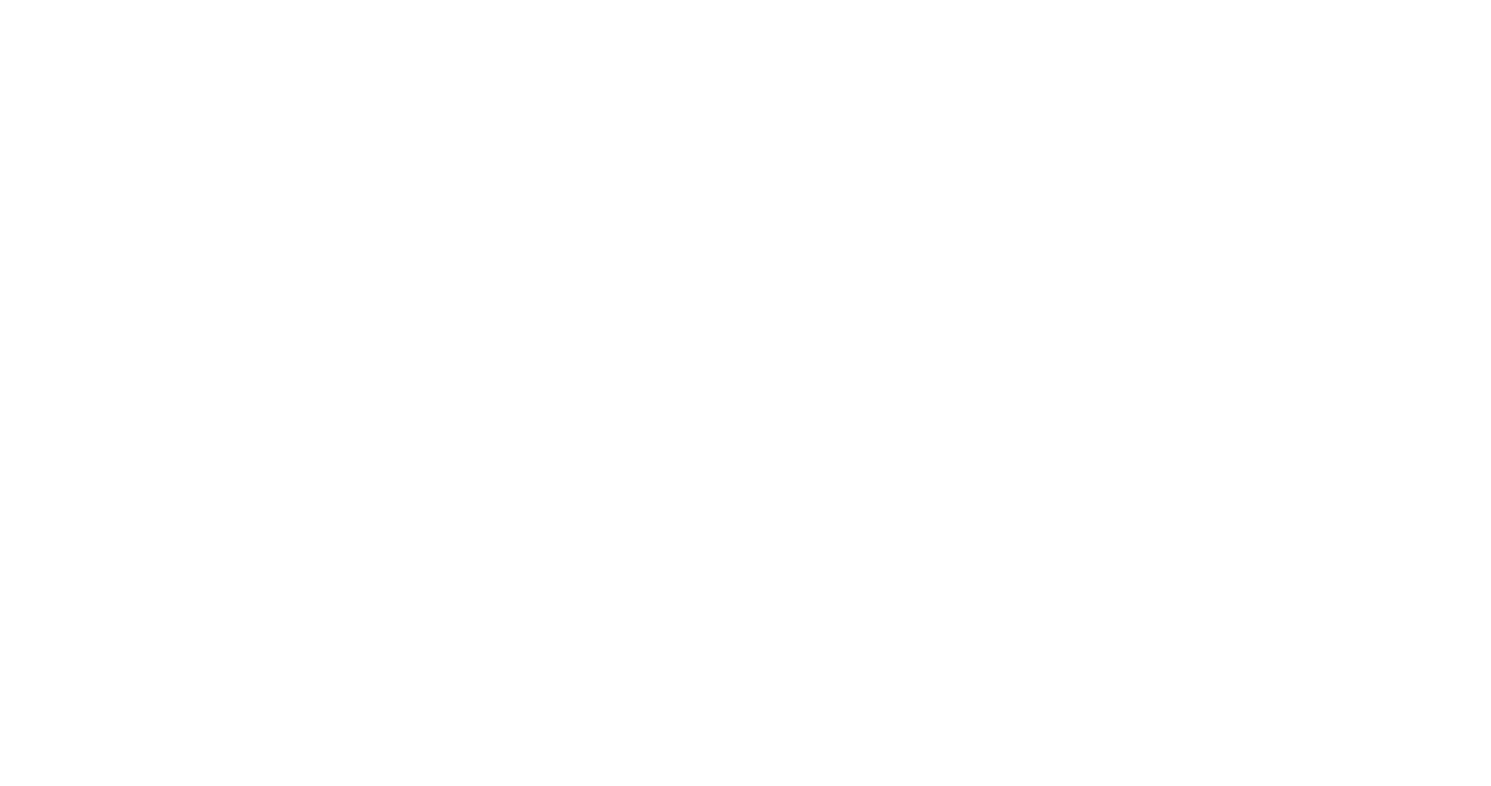 scroll, scrollTop: 0, scrollLeft: 0, axis: both 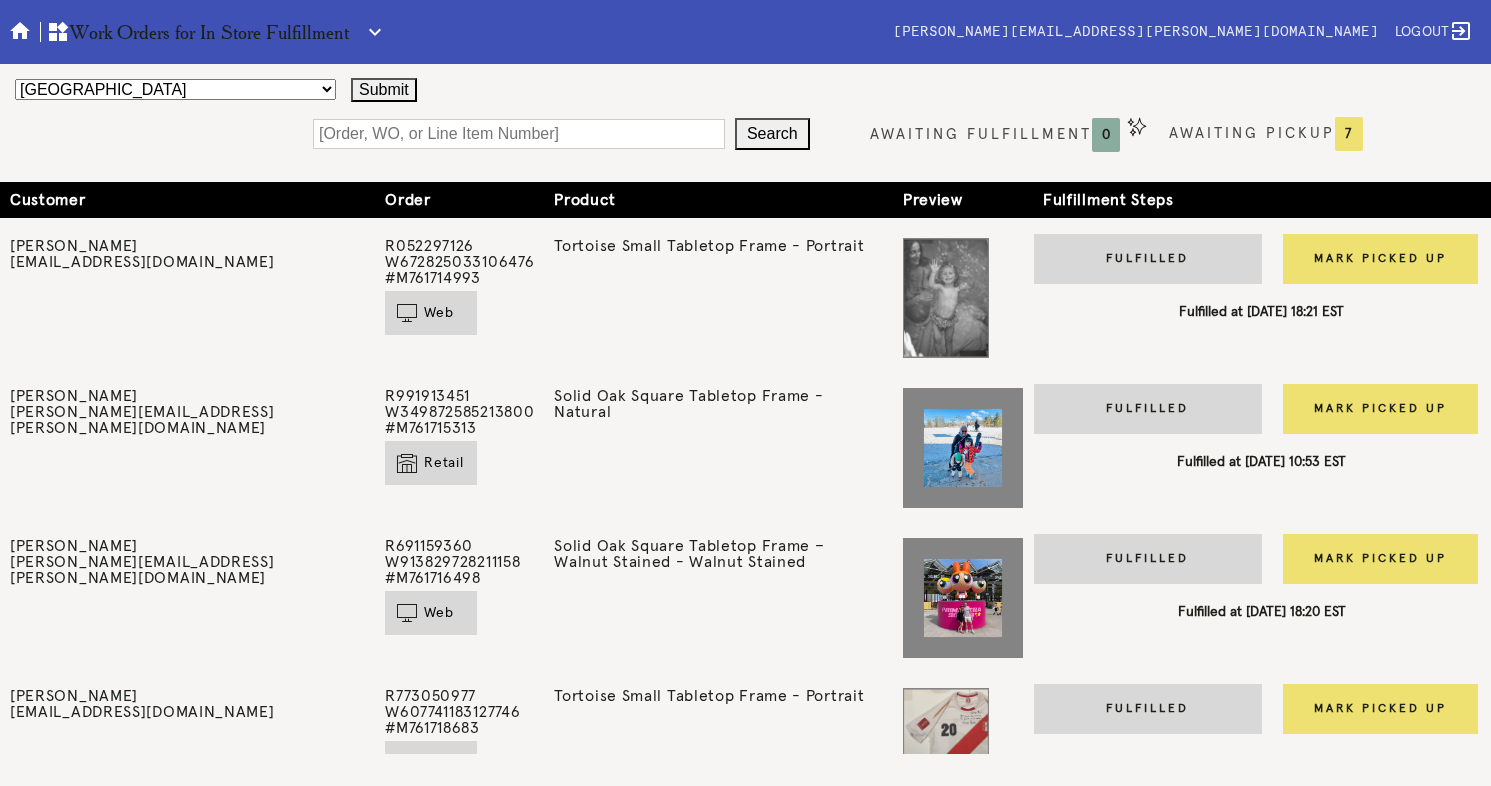 click on "Please select your location
14th Street
76th and 3rd
82nd and Columbus
Bethesda
Boston Seaport
Bronxville
Buckhead
Central Austin
Clarendon
Cobble Hill
Derby Street
Framebridge
Framebridge HQ
Georgetown
Greenwich Village
Hoboken
Inwood Village
McLean
Mosaic District
Murray Hill
Myers Park
Nashville
New Canaan
New Orleans
Old Town
Palo Alto
Park Slope
Philadelphia
River North
River Oaks
Santa Monica
South Austin
South End
Southport
Studio City
Suburban Square
Summit
The Hill
Union Market
Wellesley
West Loop
Westport
Westside Provisions
Williamsburg
Winnetka Submit" at bounding box center [596, 89] 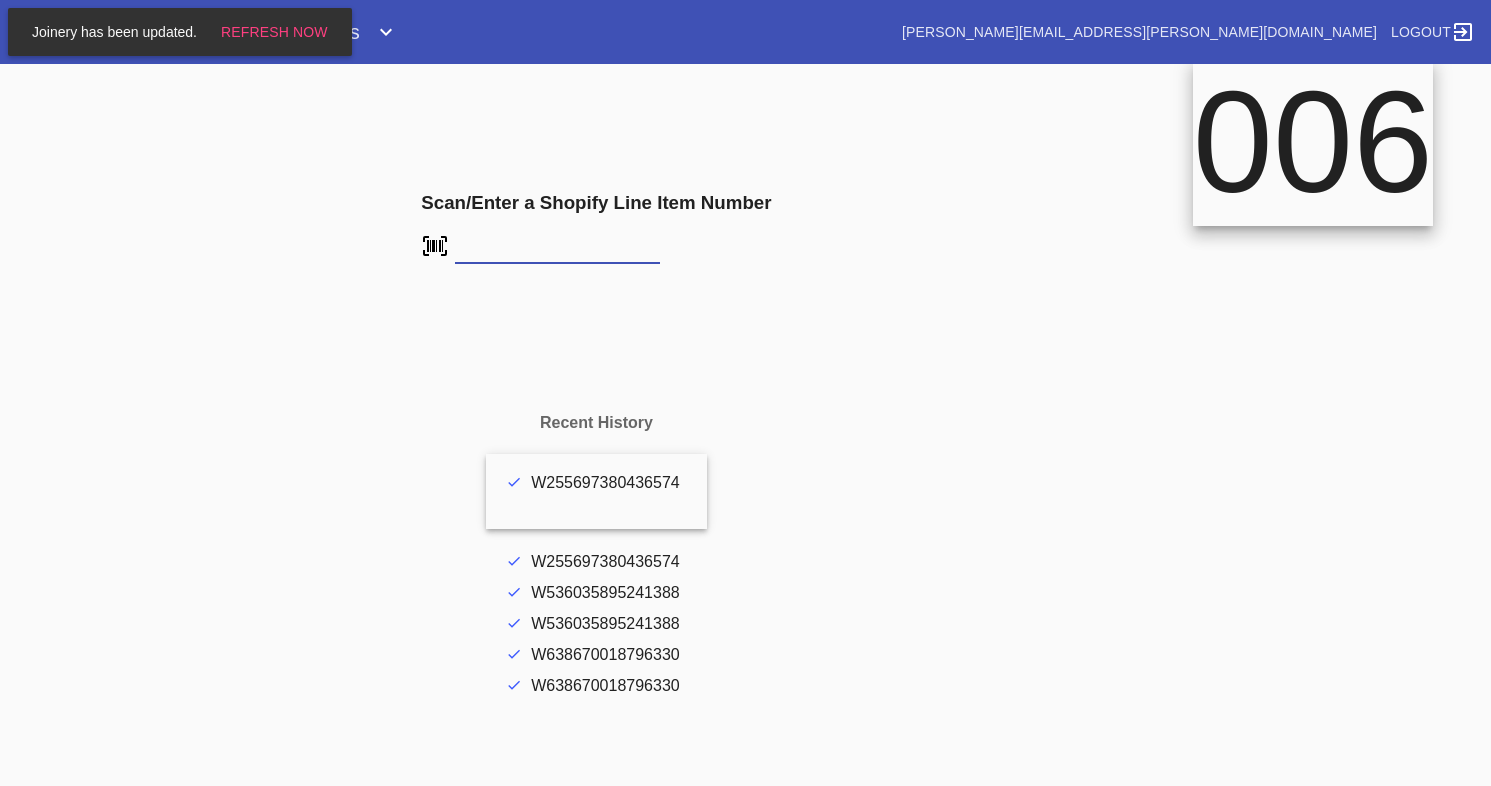 scroll, scrollTop: 0, scrollLeft: 0, axis: both 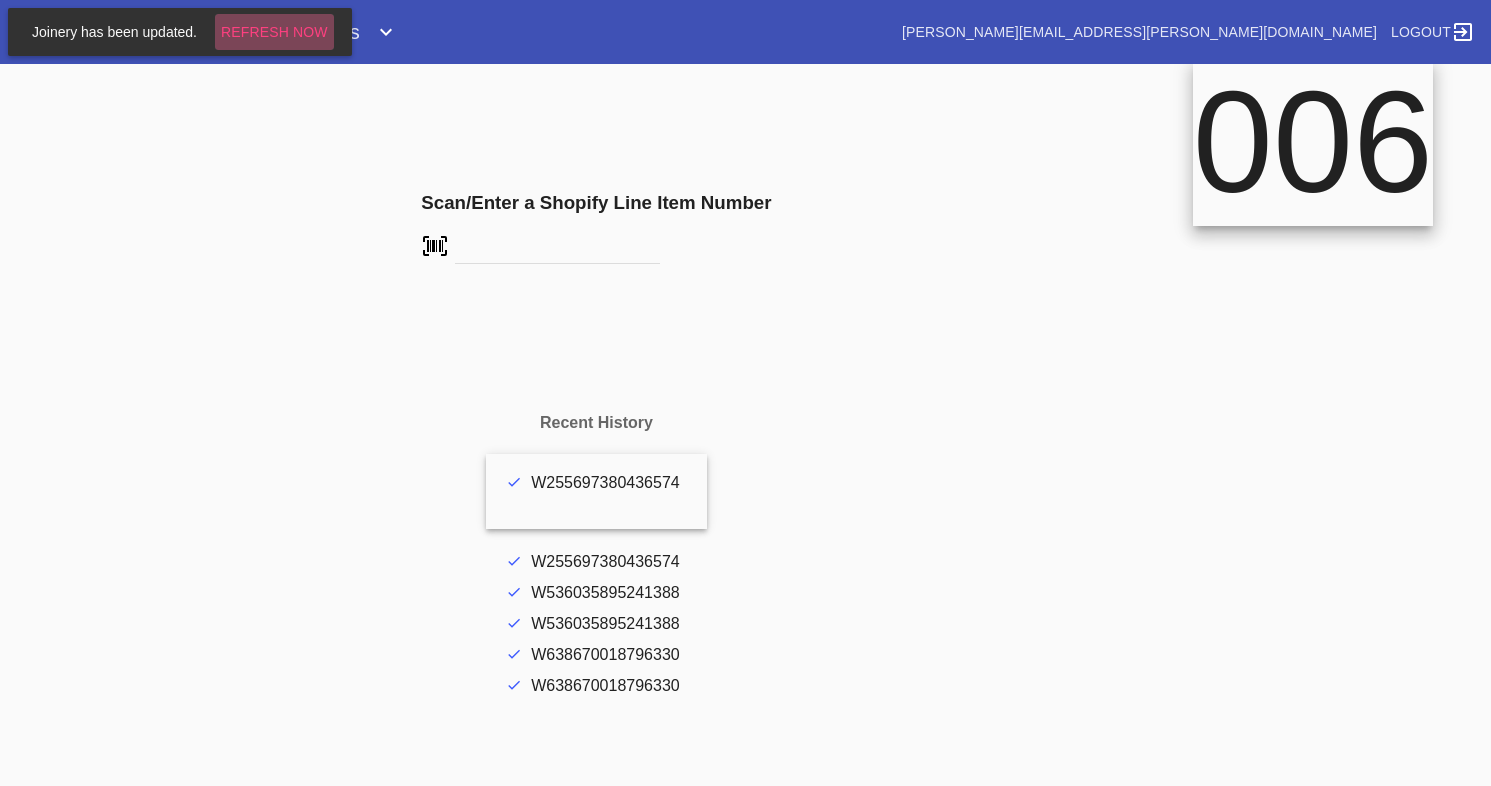 click on "Refresh Now" at bounding box center (274, 32) 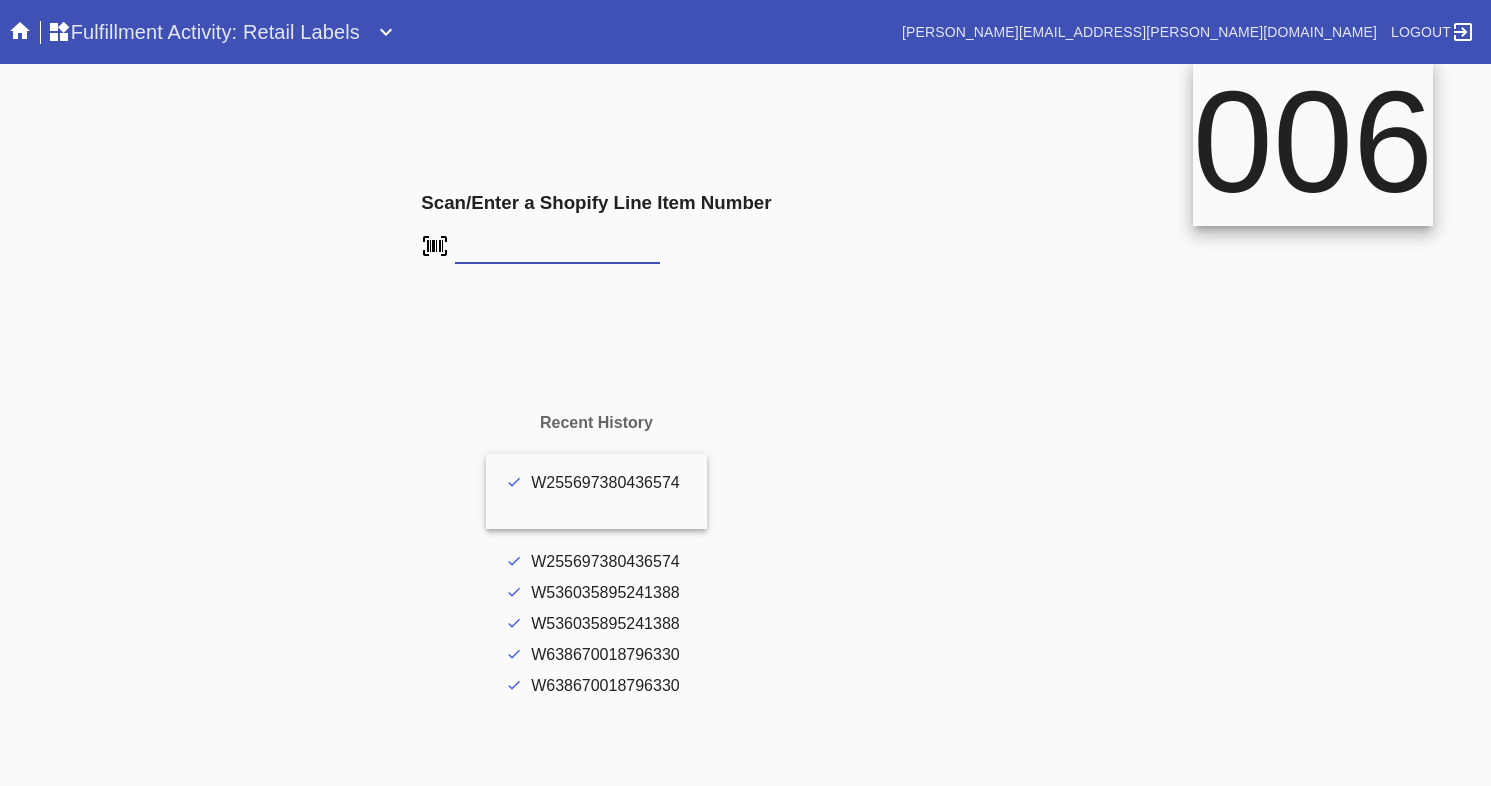 scroll, scrollTop: 0, scrollLeft: 0, axis: both 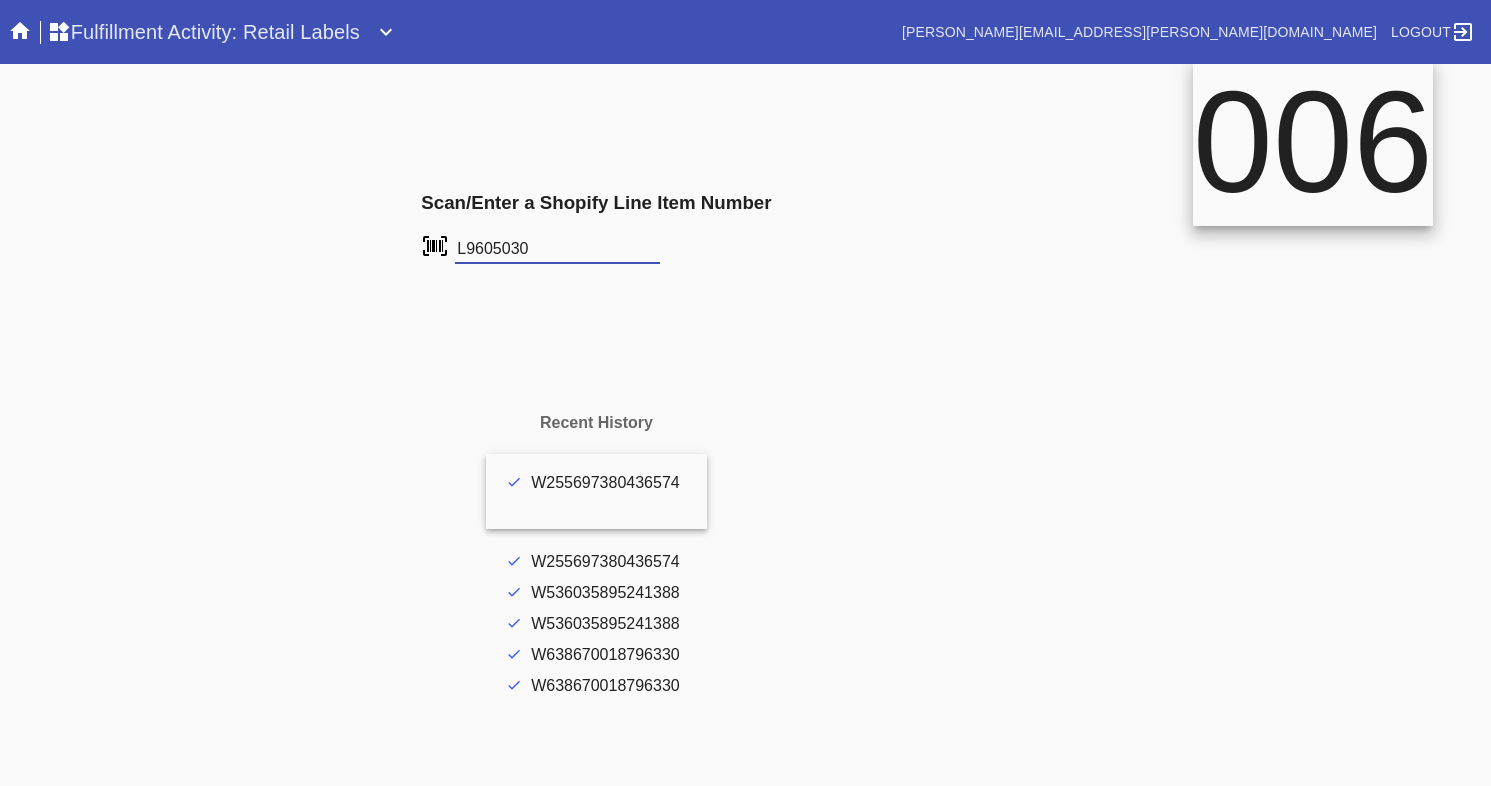 type on "L9605030" 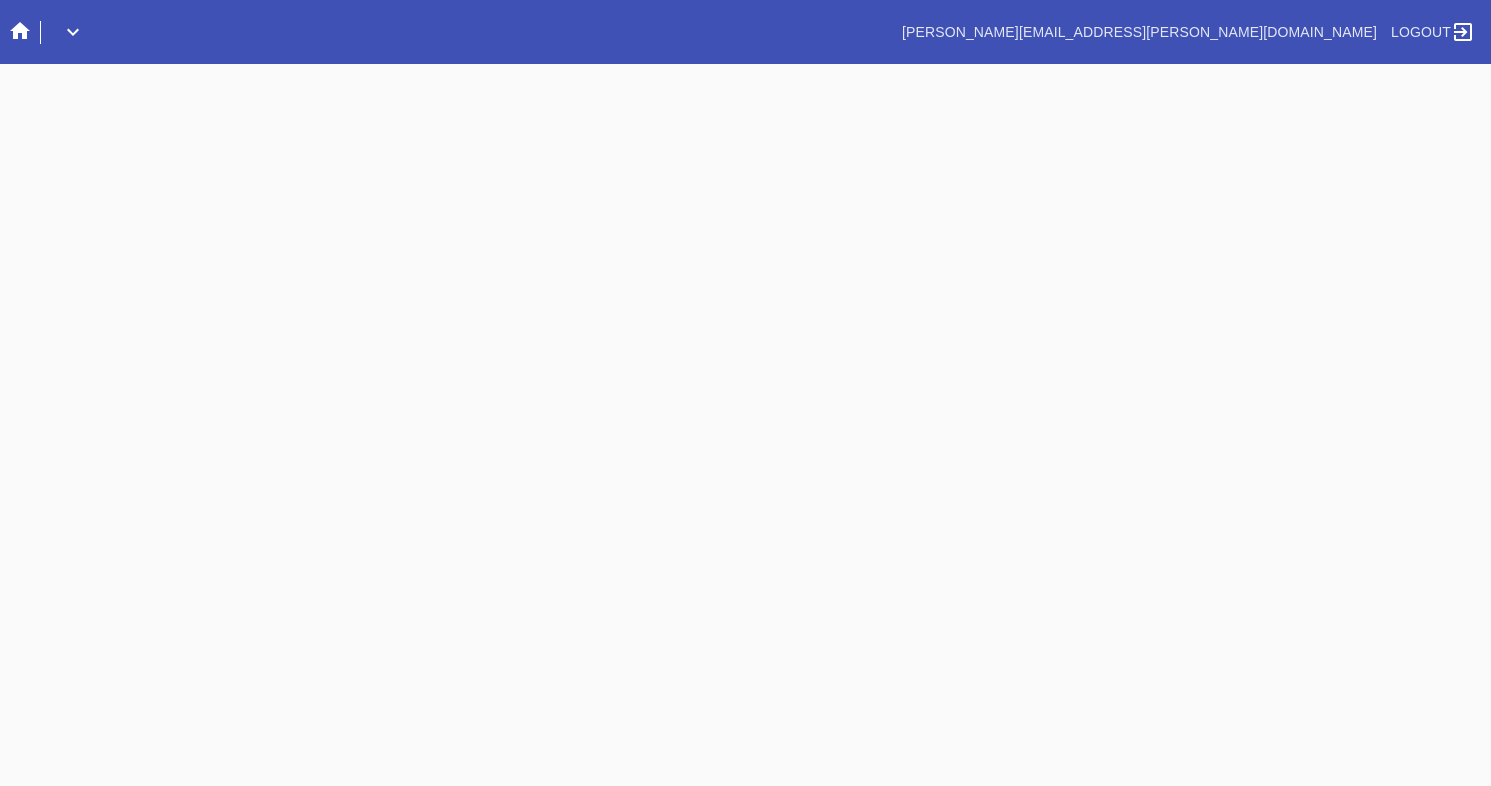 scroll, scrollTop: 0, scrollLeft: 0, axis: both 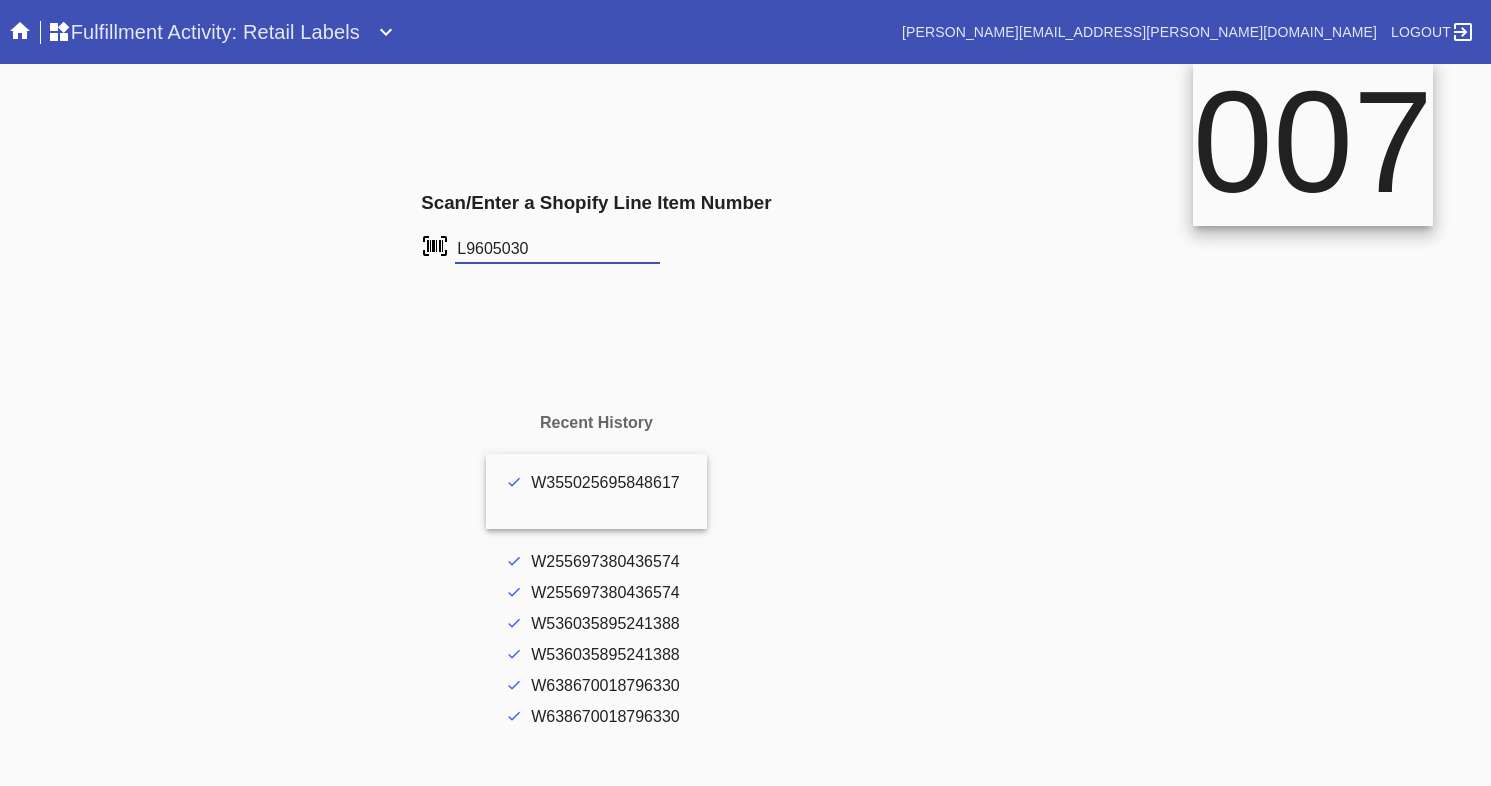 type on "L9605030" 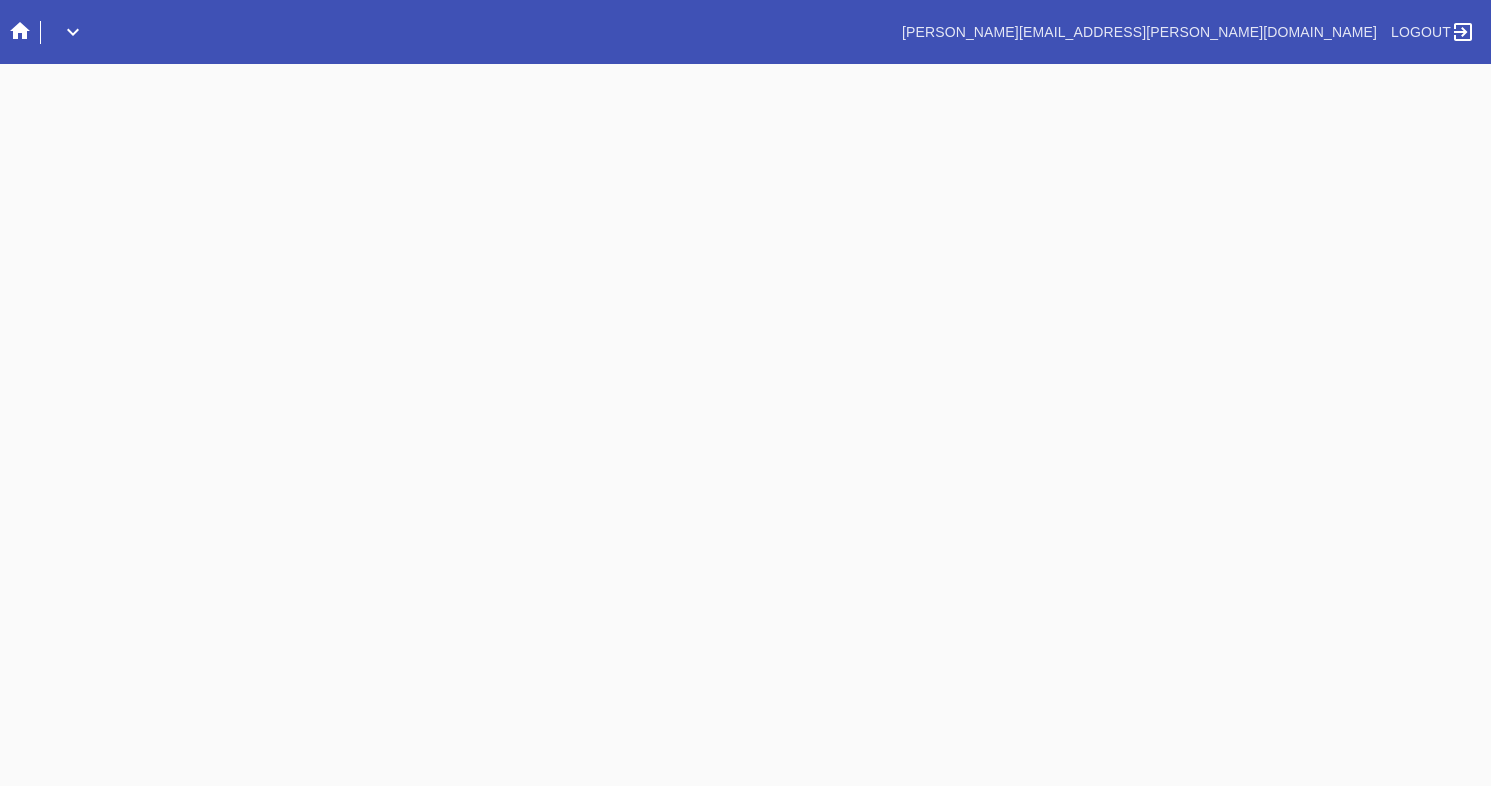 scroll, scrollTop: 0, scrollLeft: 0, axis: both 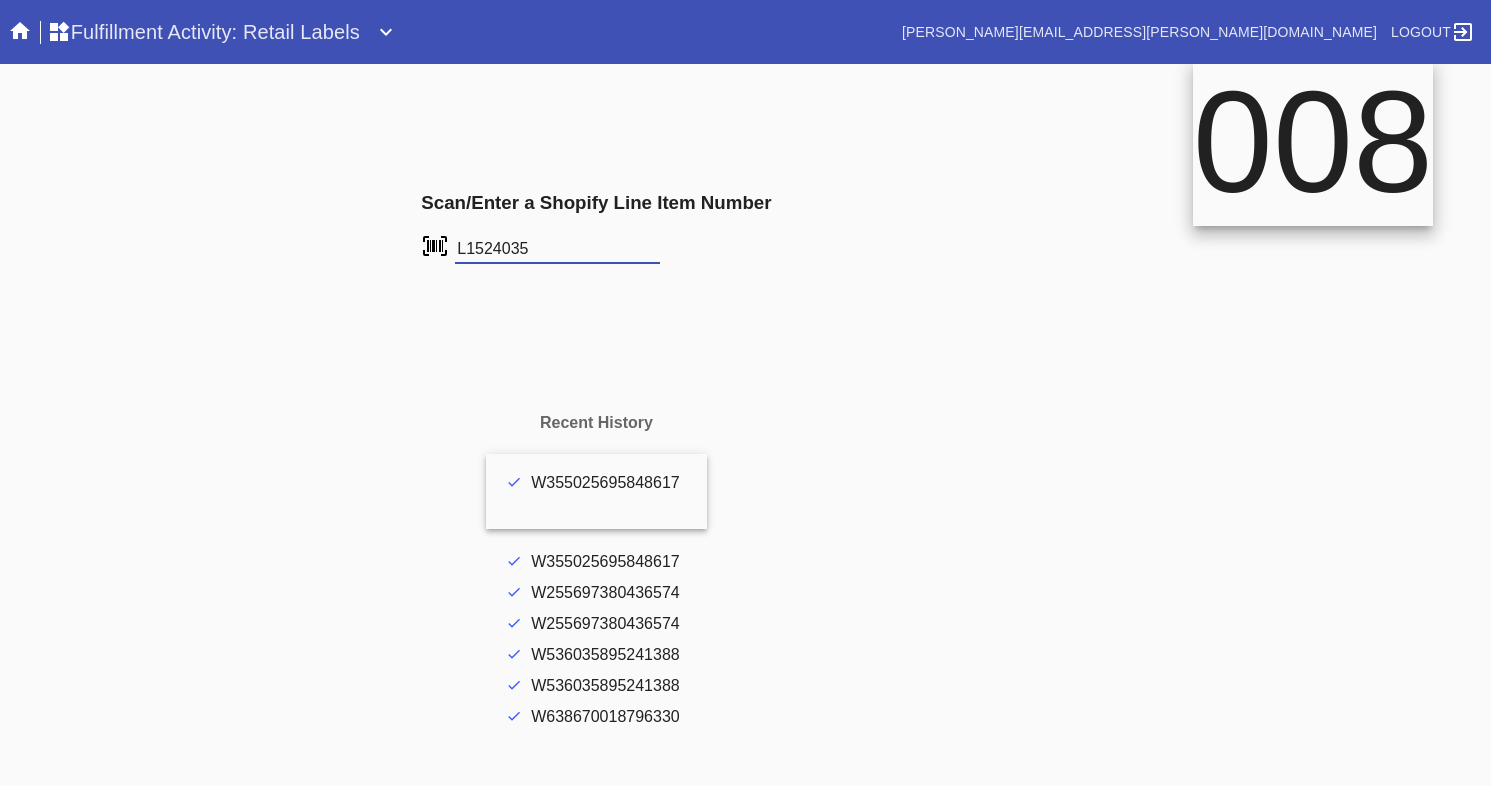 type on "L1524035" 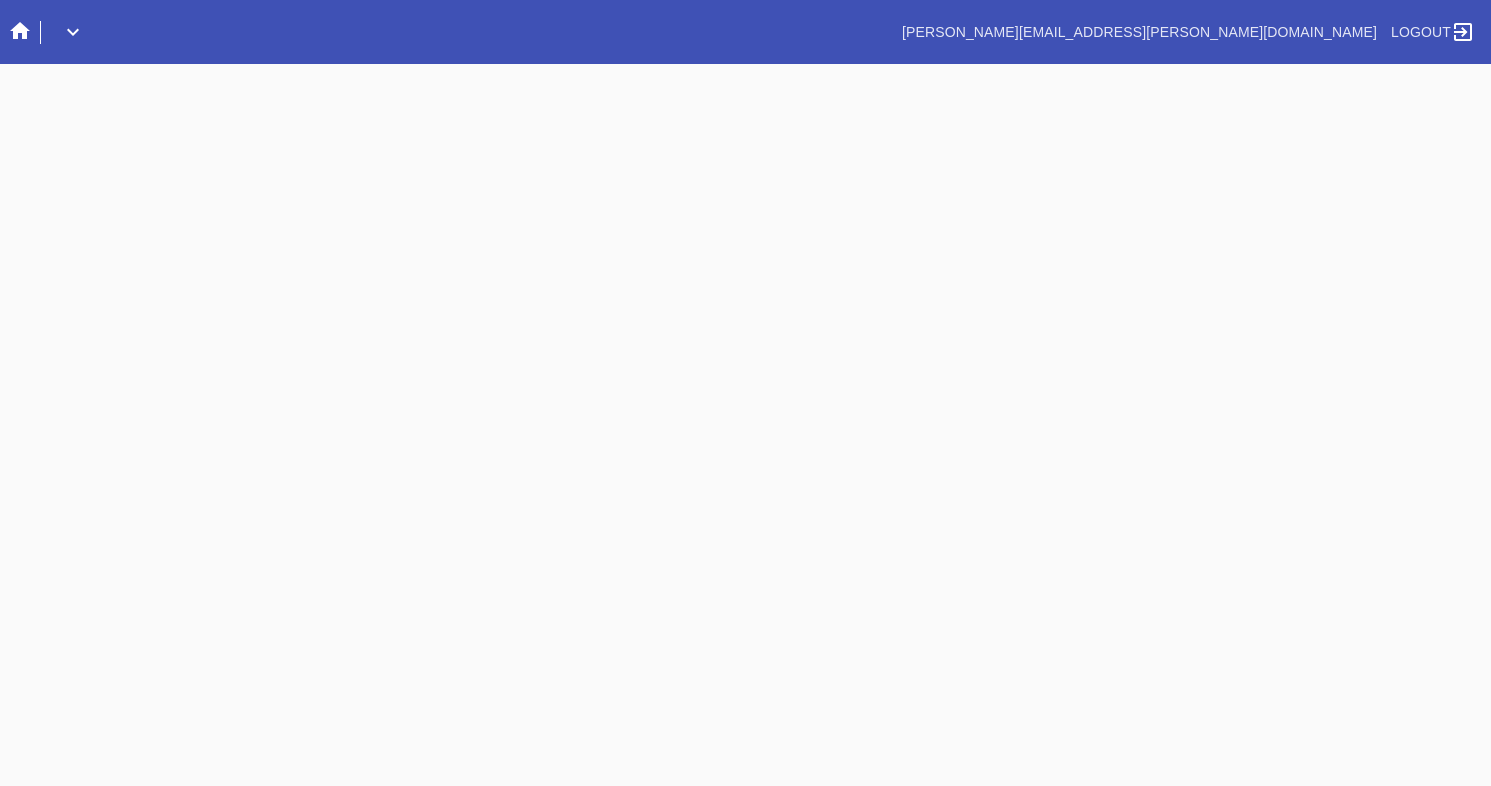 scroll, scrollTop: 0, scrollLeft: 0, axis: both 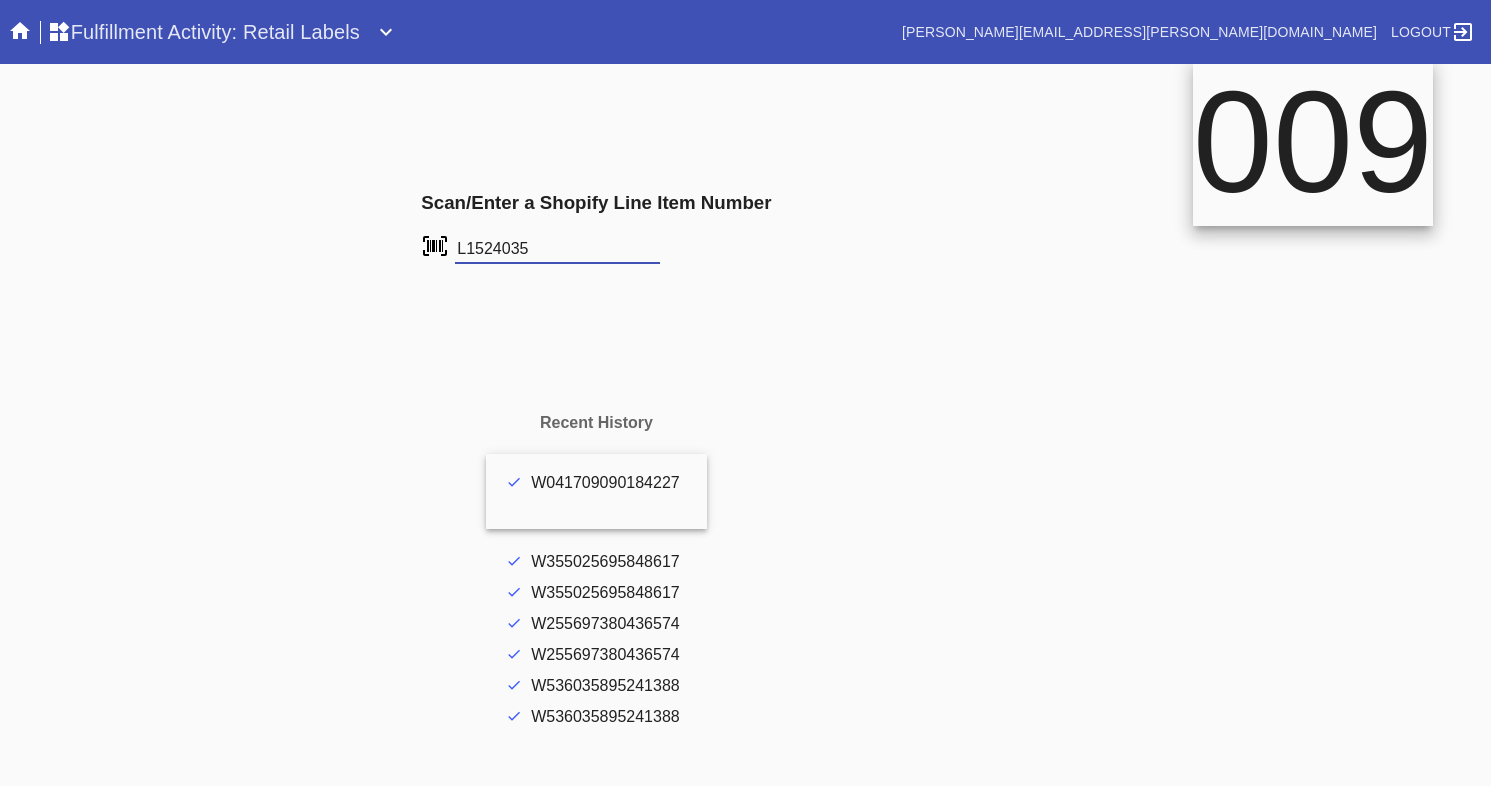 type on "L1524035" 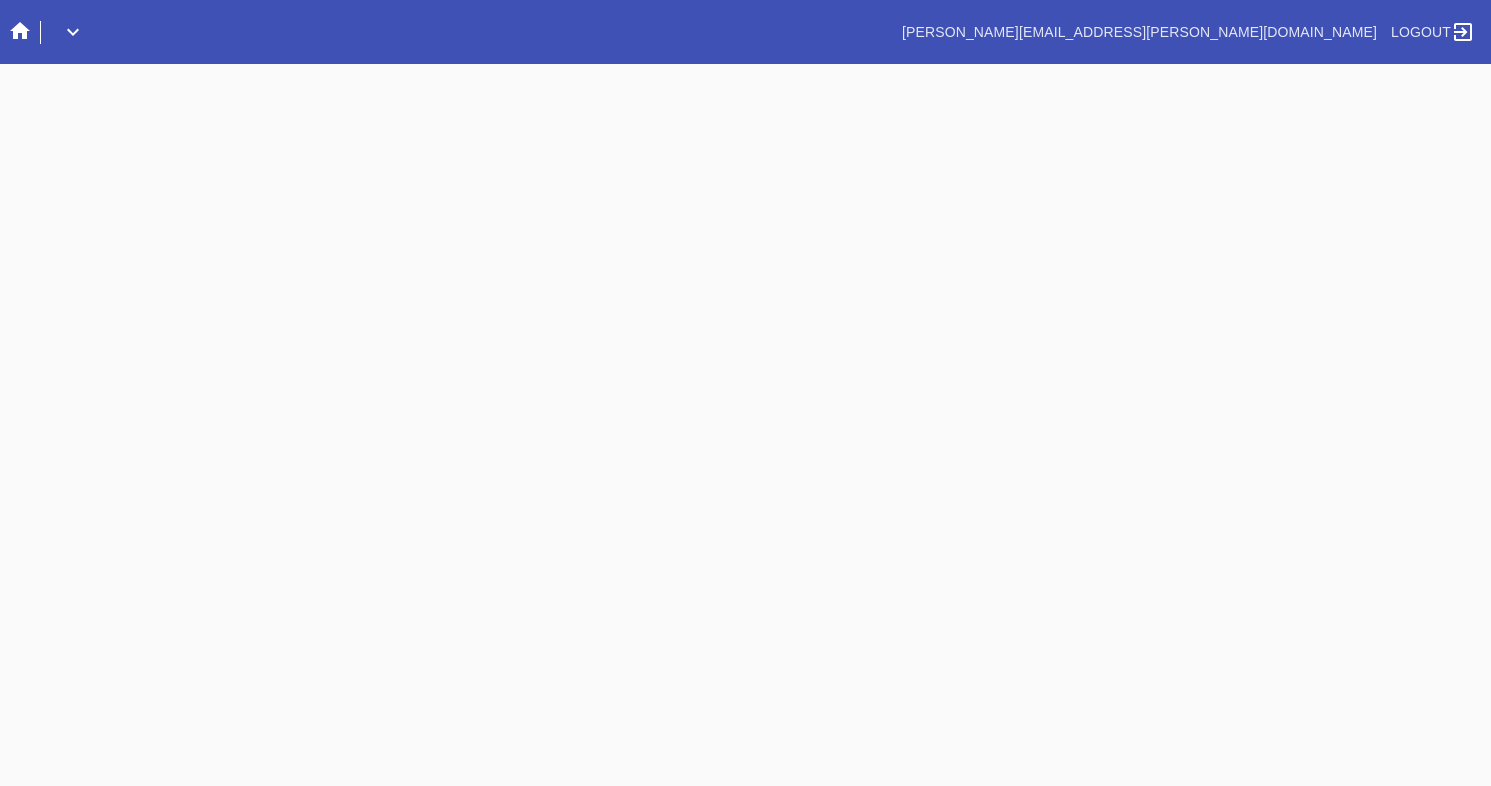 scroll, scrollTop: 0, scrollLeft: 0, axis: both 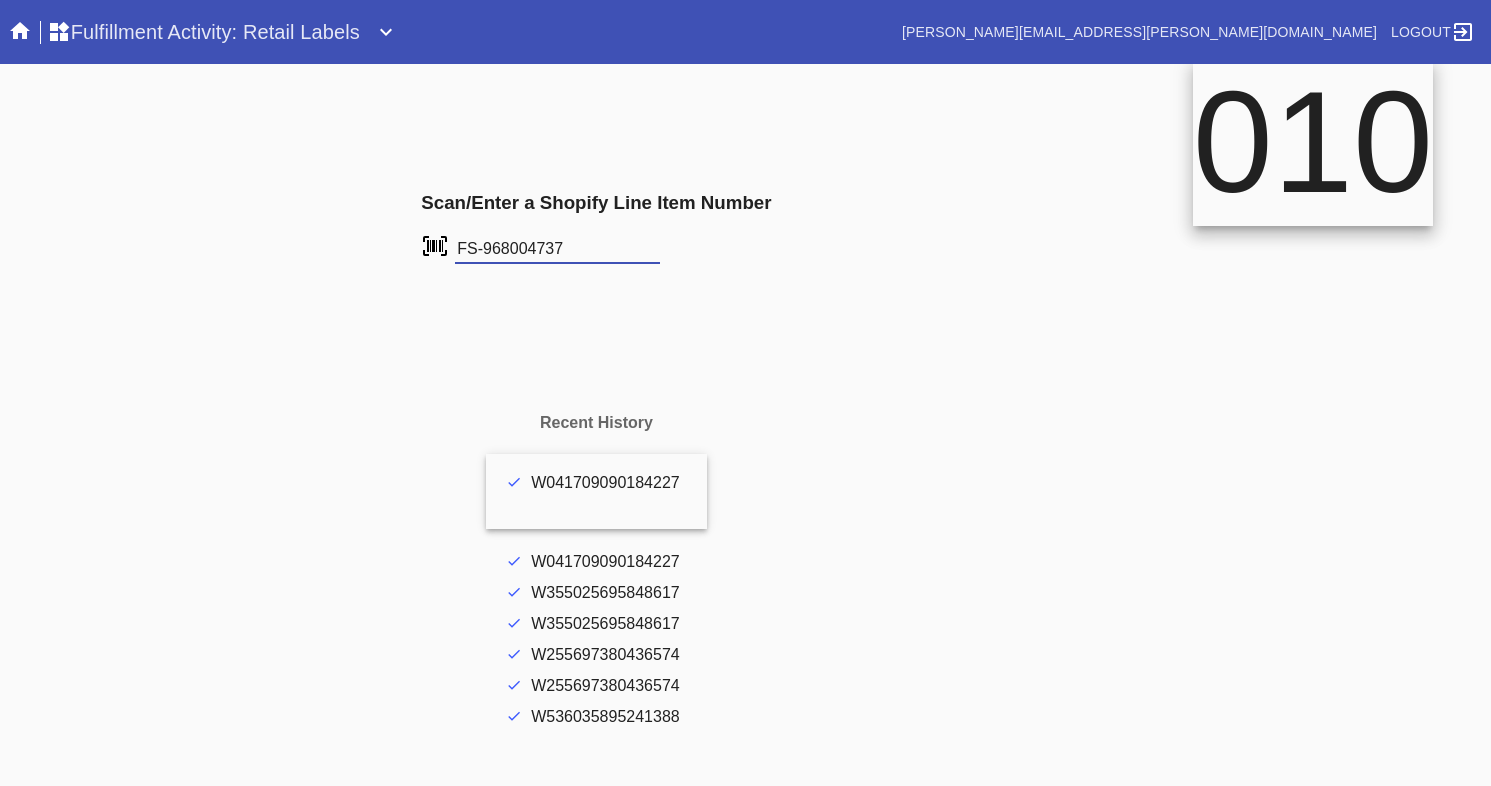 type on "FS-968004737" 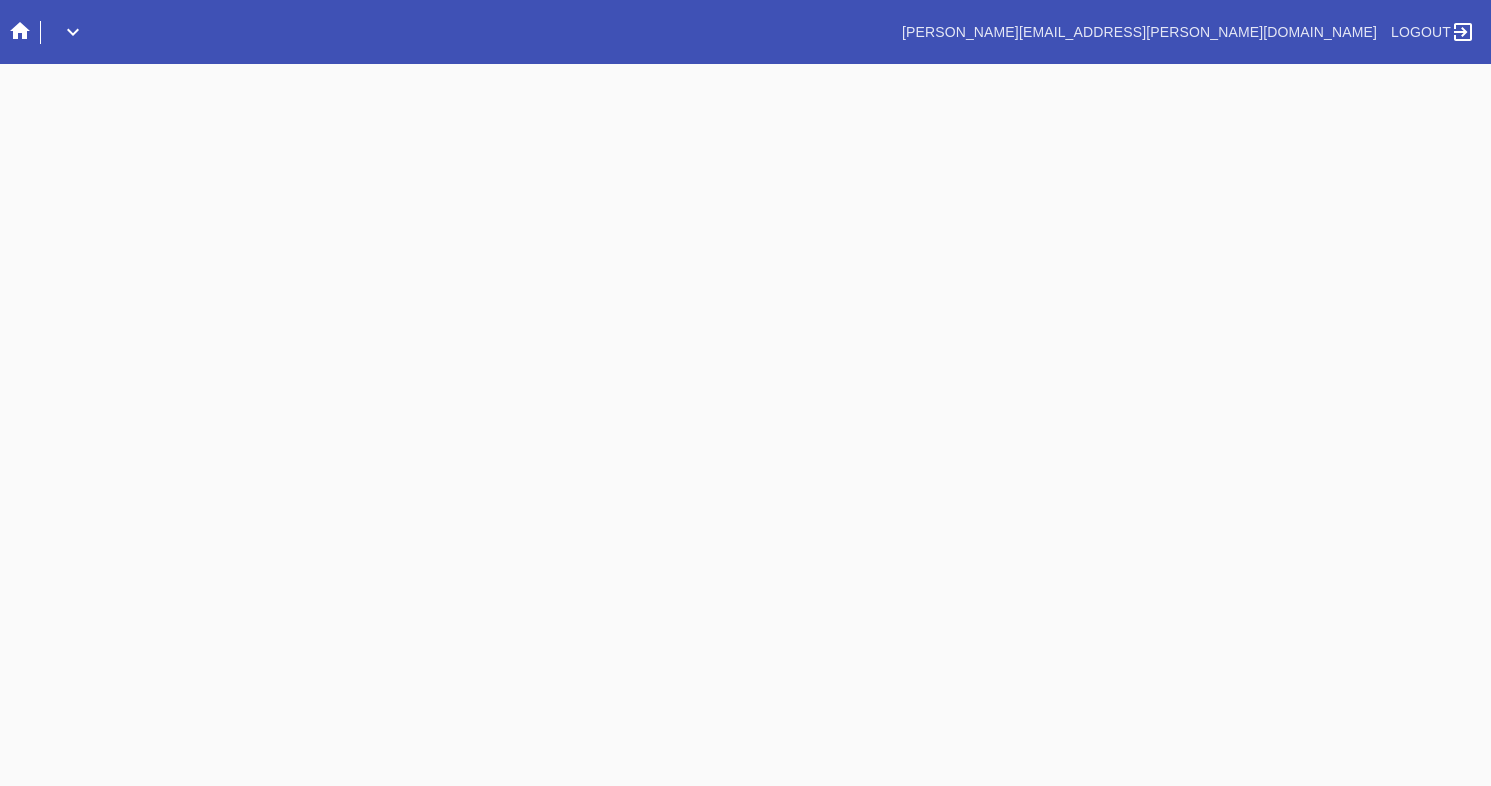scroll, scrollTop: 0, scrollLeft: 0, axis: both 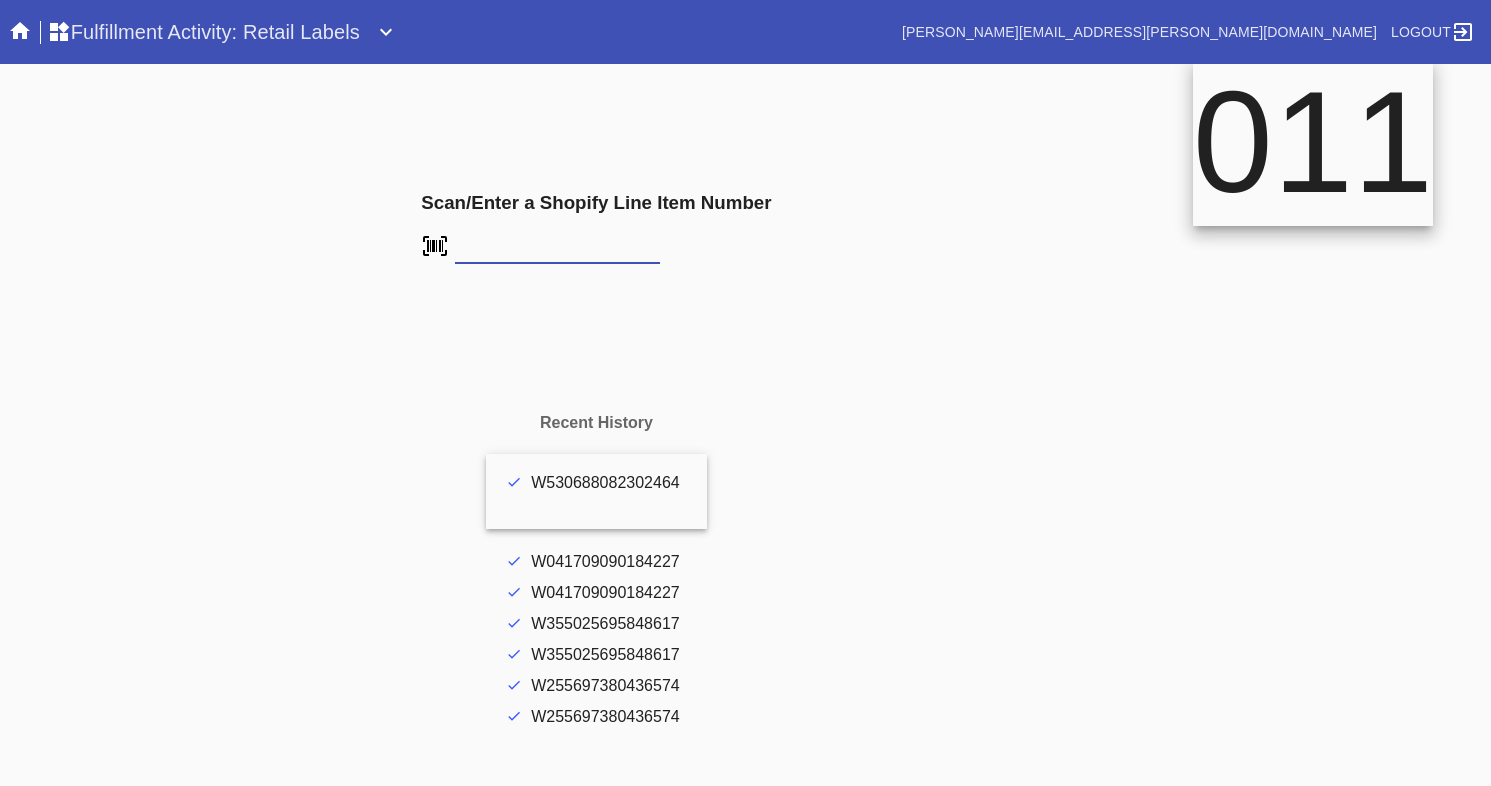type on "FS-968004737" 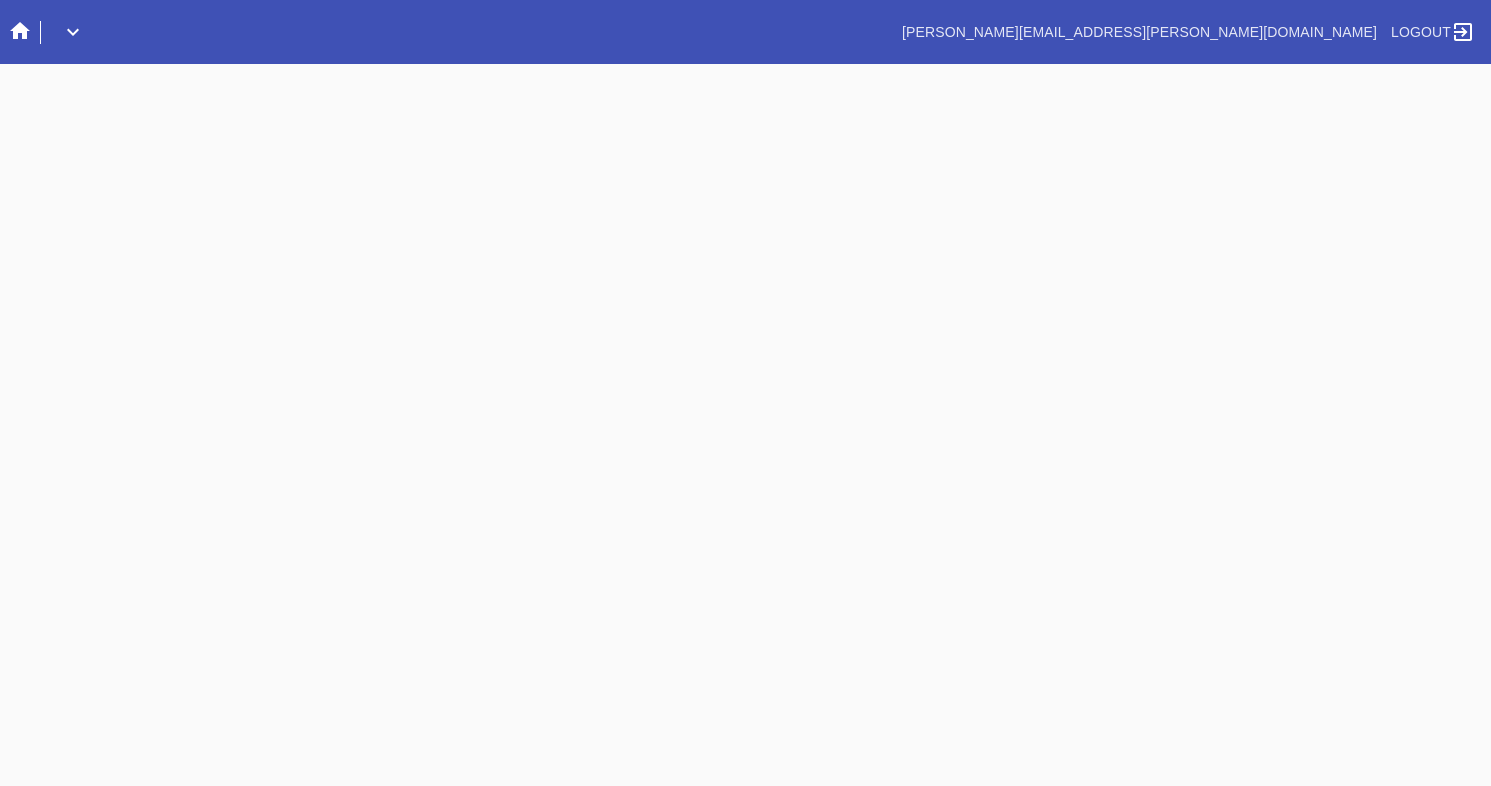 scroll, scrollTop: 0, scrollLeft: 0, axis: both 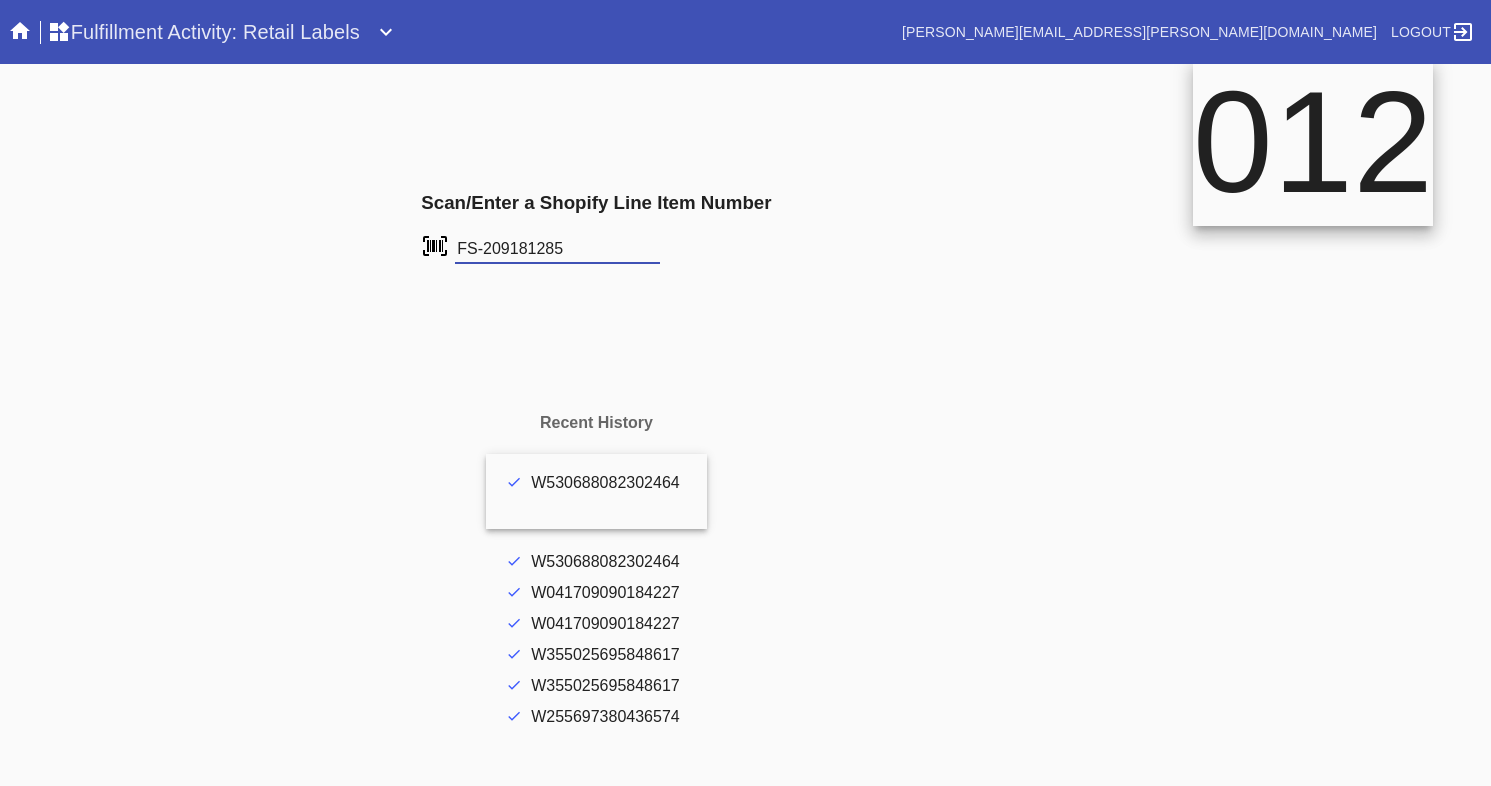 type on "FS-209181285" 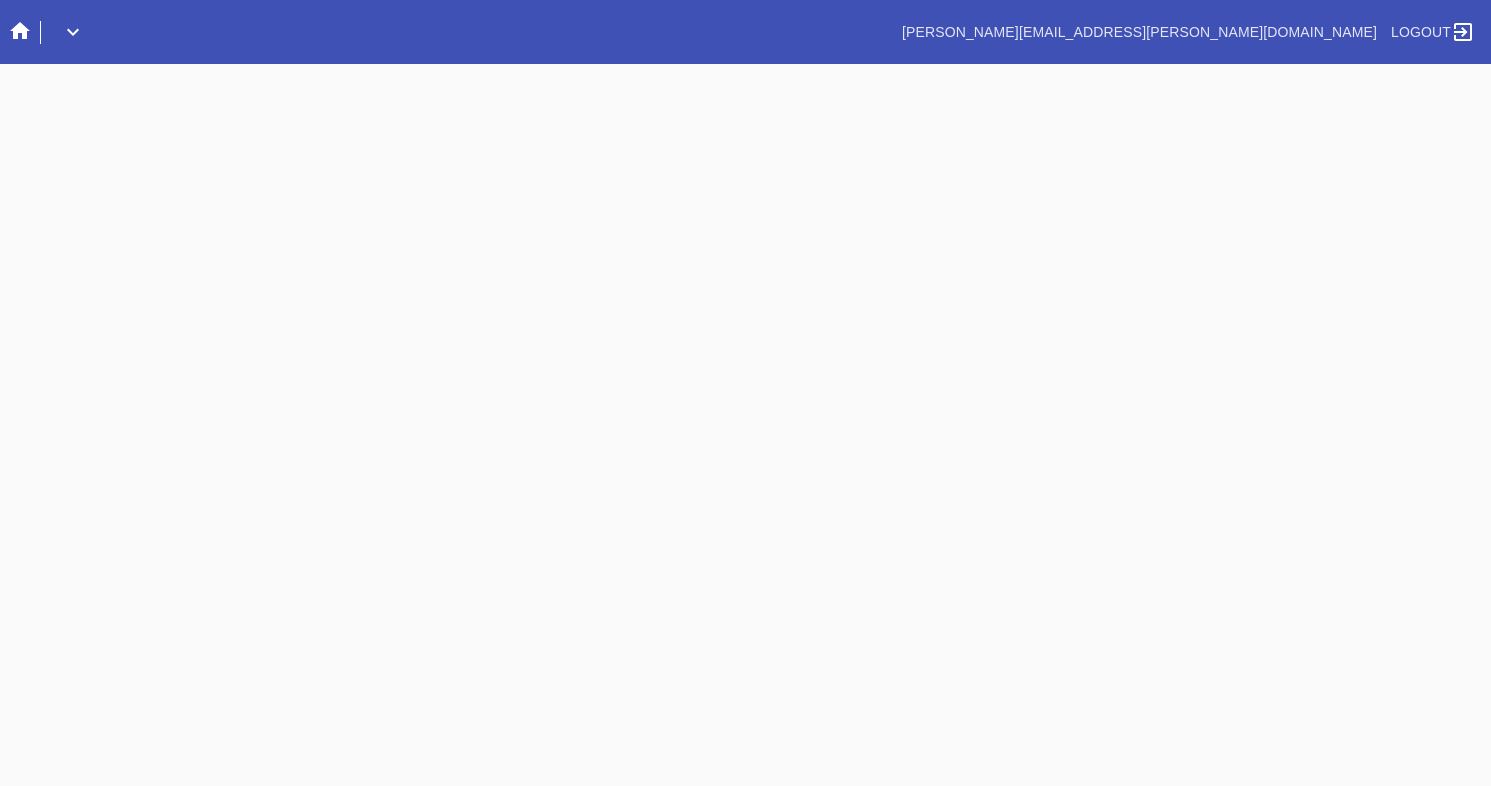 scroll, scrollTop: 0, scrollLeft: 0, axis: both 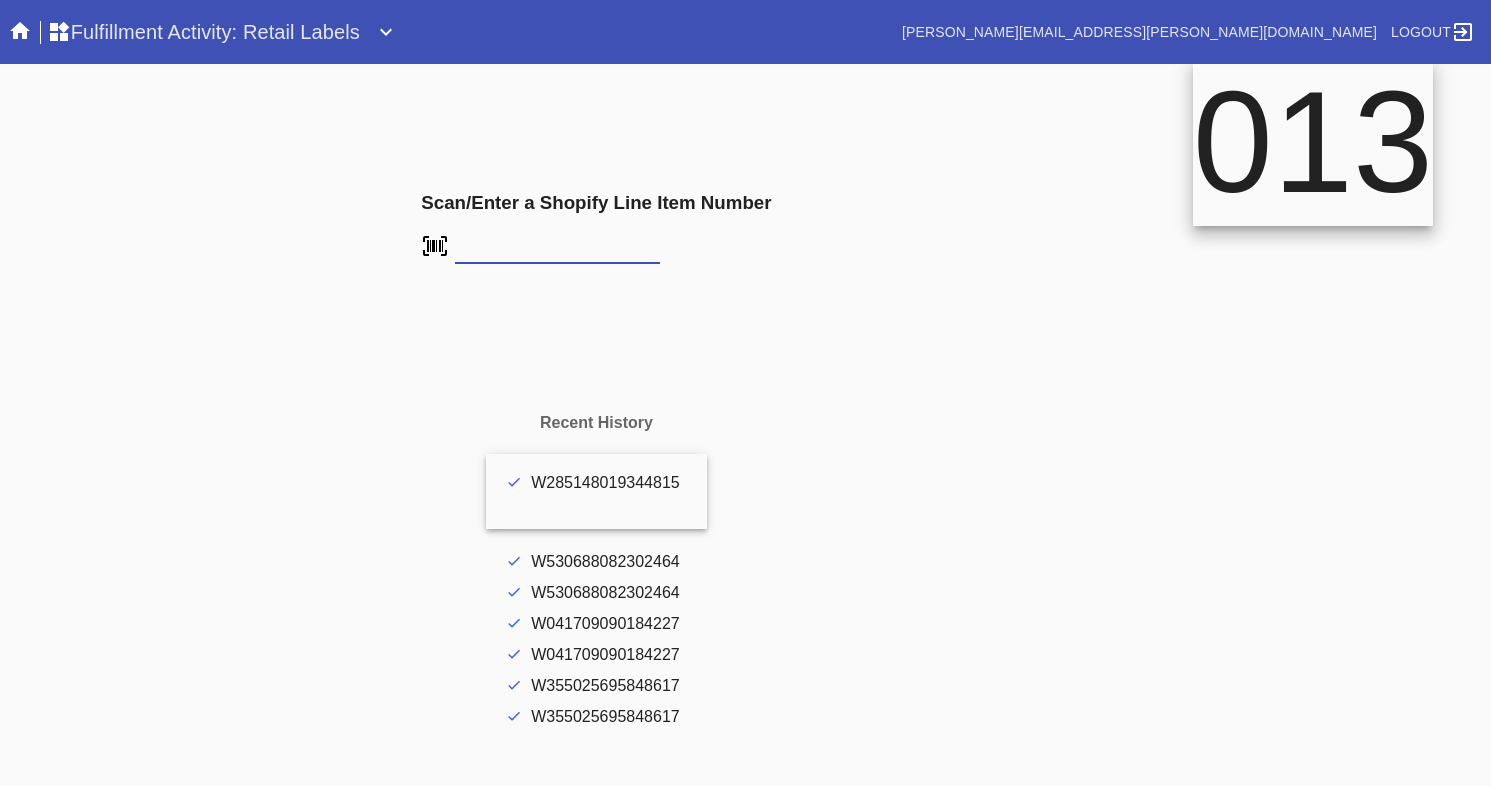type on "FS-209181285" 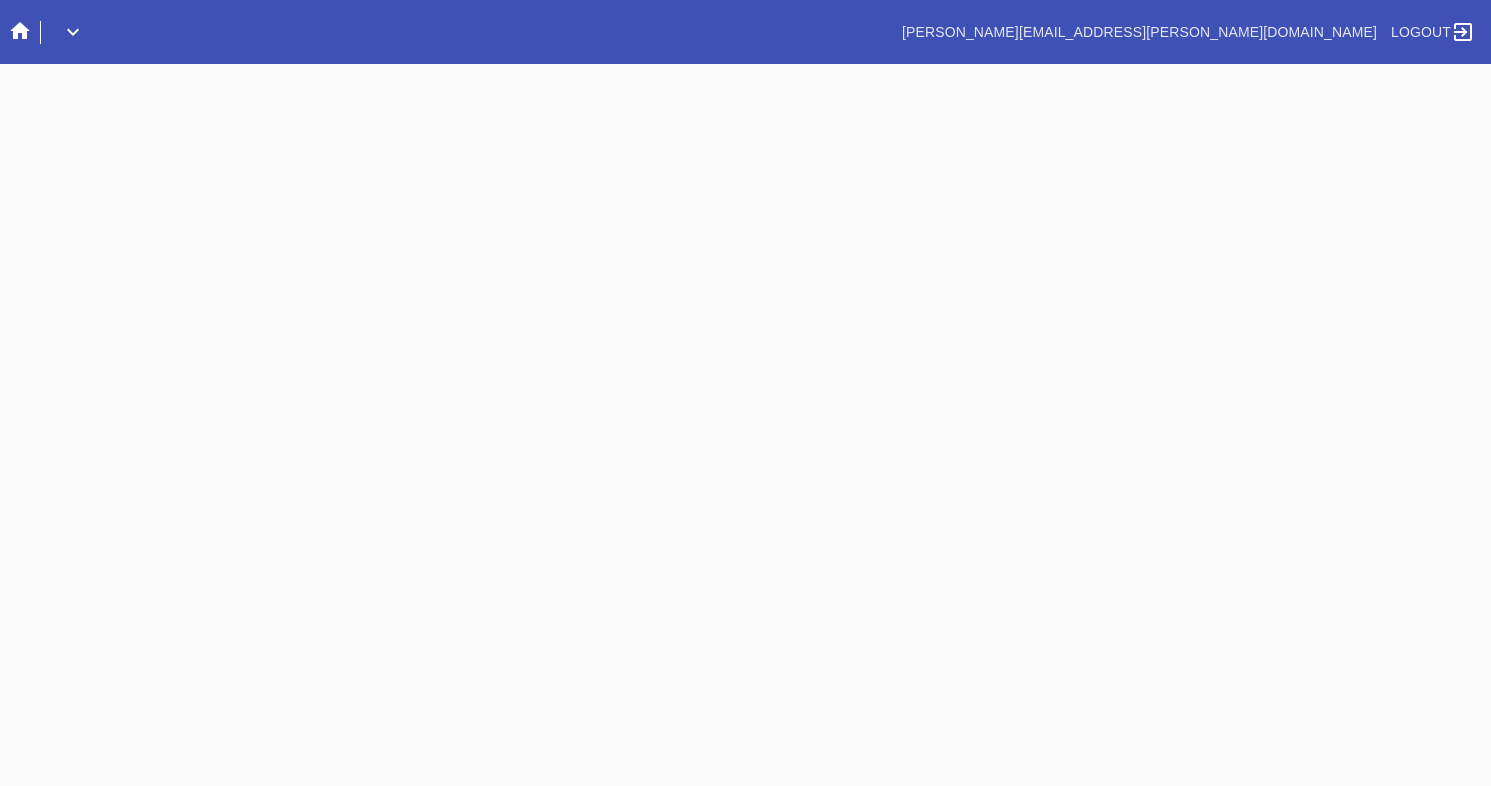 scroll, scrollTop: 0, scrollLeft: 0, axis: both 